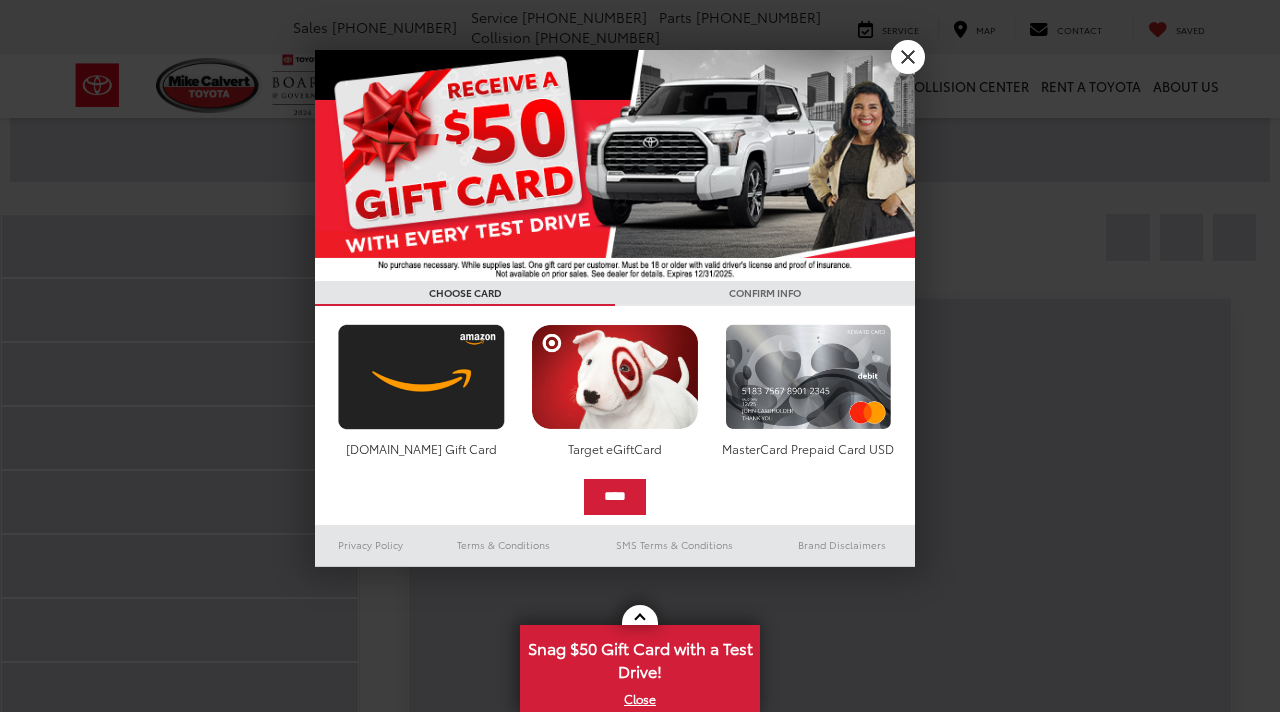 scroll, scrollTop: 0, scrollLeft: 0, axis: both 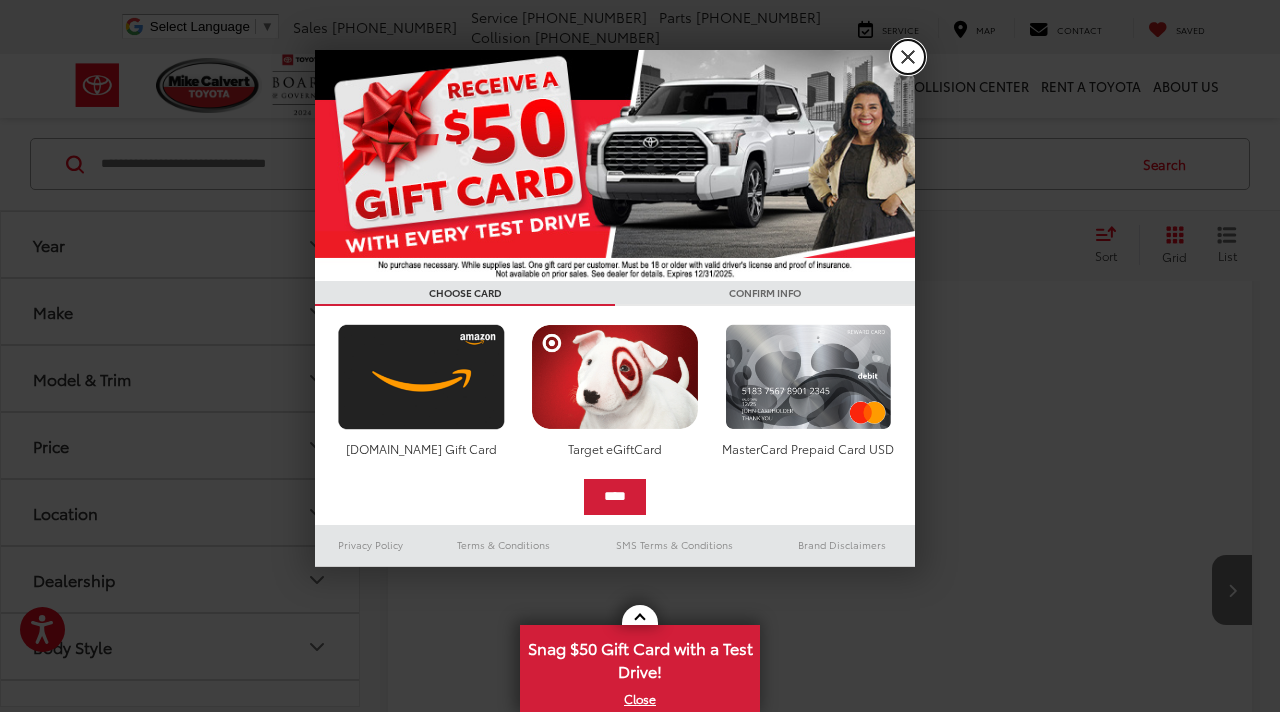 click on "X" at bounding box center (908, 57) 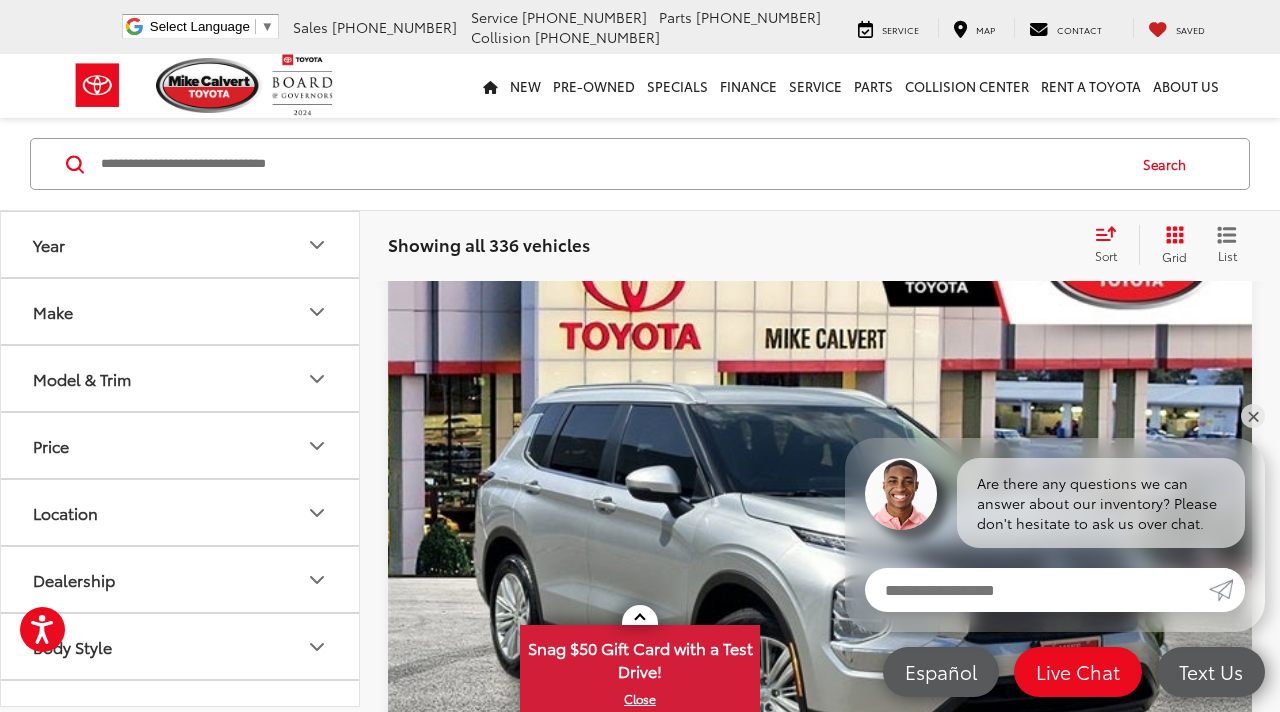 scroll, scrollTop: 0, scrollLeft: 0, axis: both 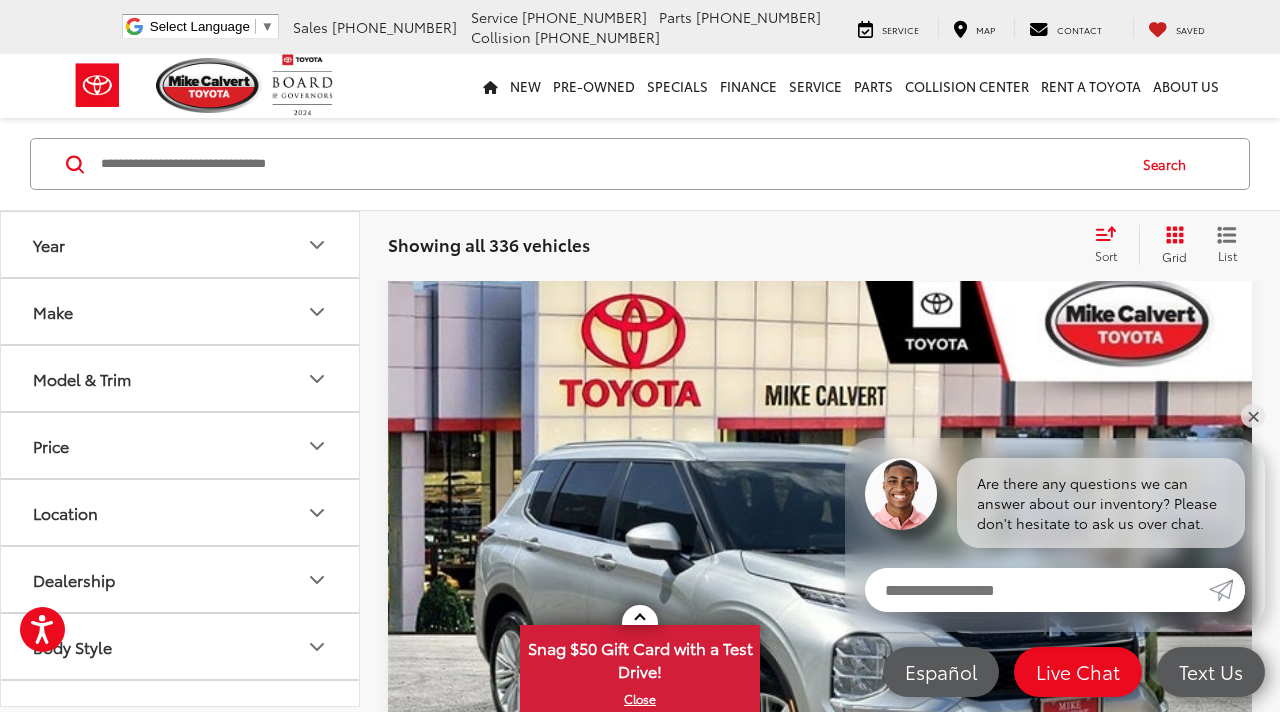 click on "Make" at bounding box center [181, 311] 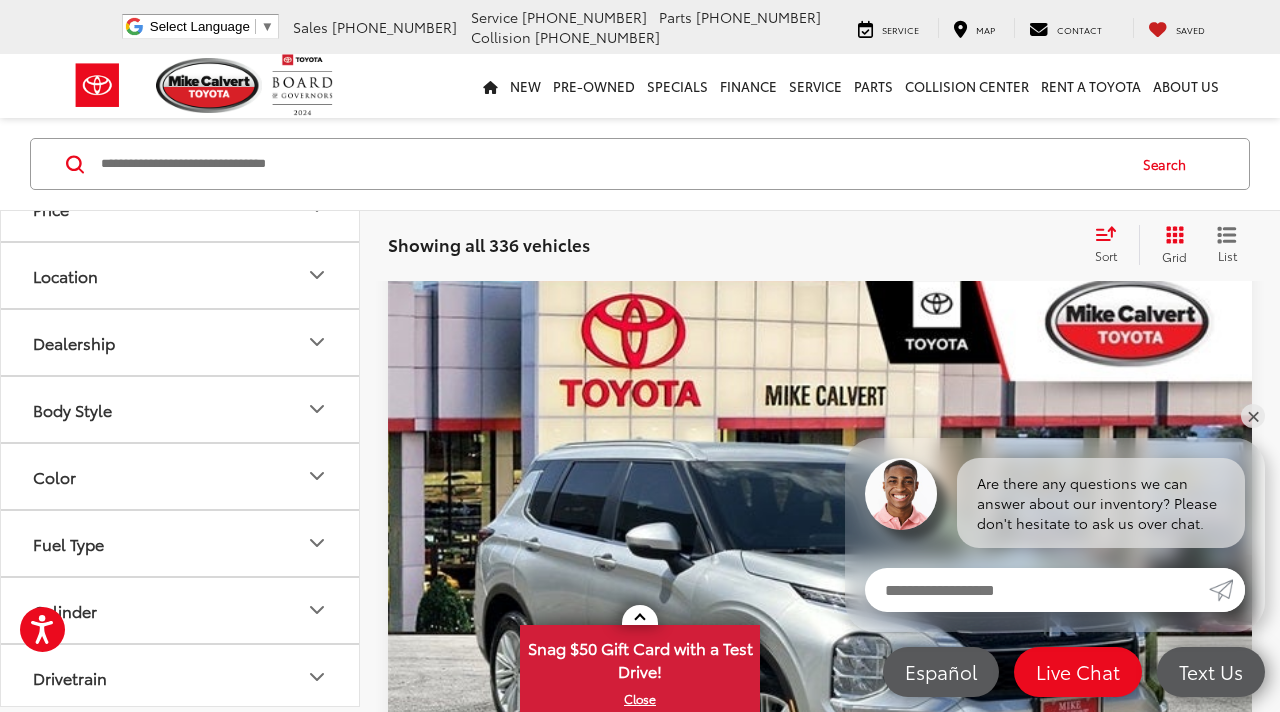 scroll, scrollTop: 842, scrollLeft: 0, axis: vertical 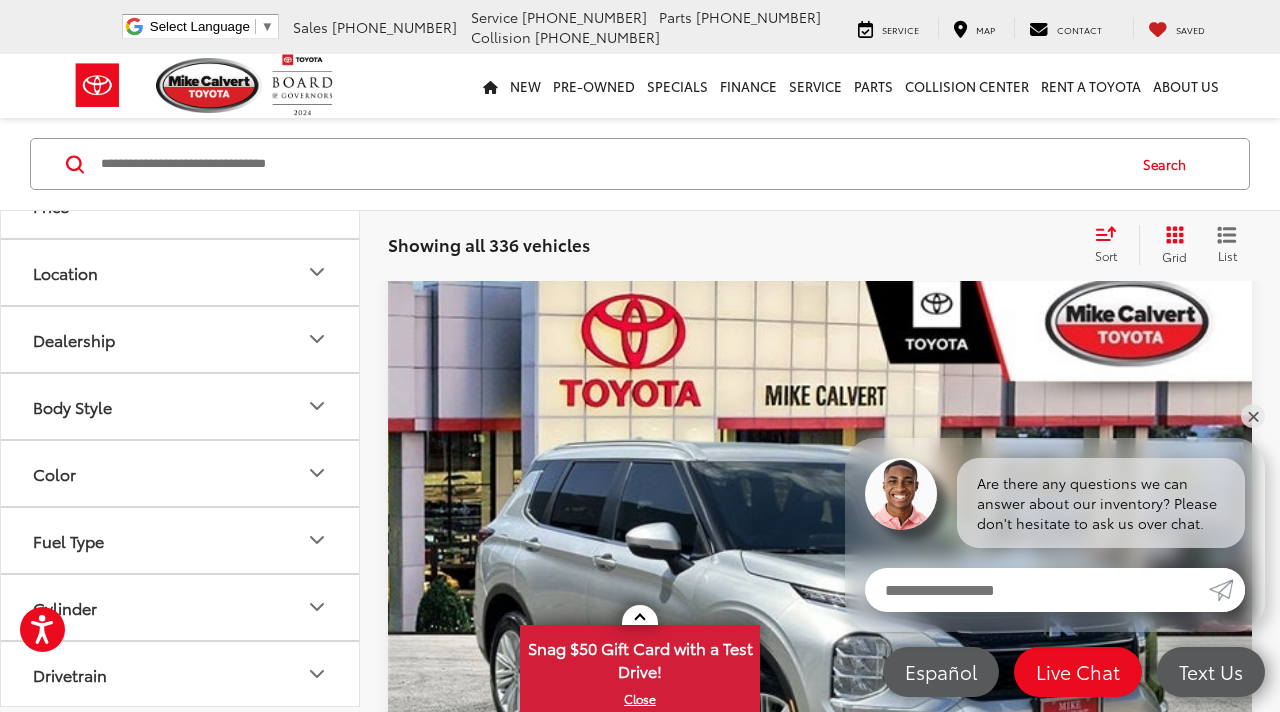 click on "Toyota   (214)" at bounding box center [180, -9] 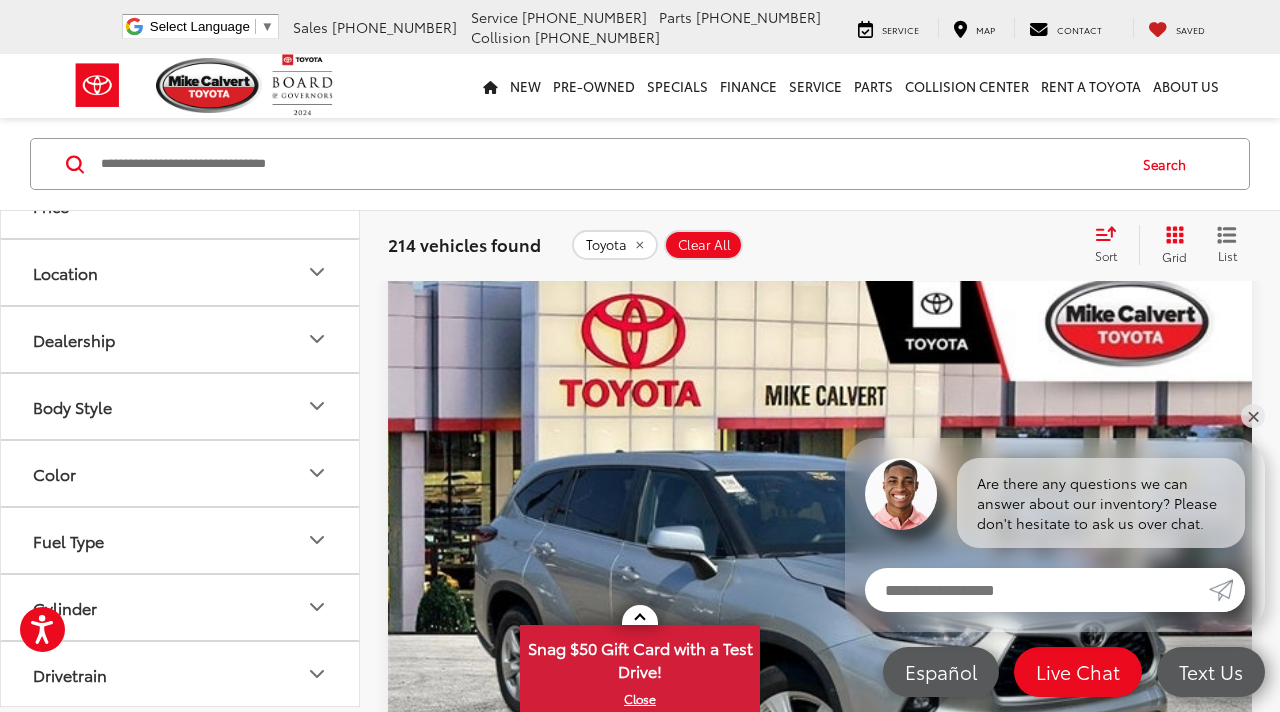 click on "Model & Trim" at bounding box center (181, 138) 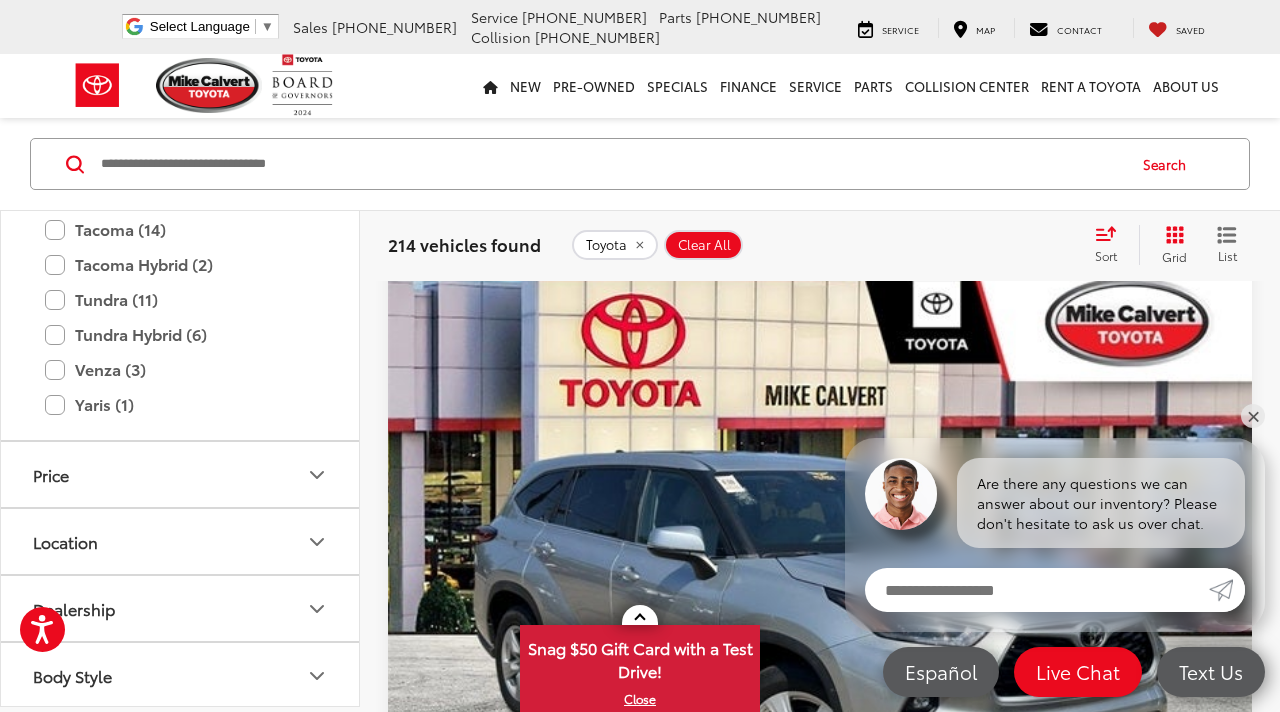 scroll, scrollTop: 1540, scrollLeft: 0, axis: vertical 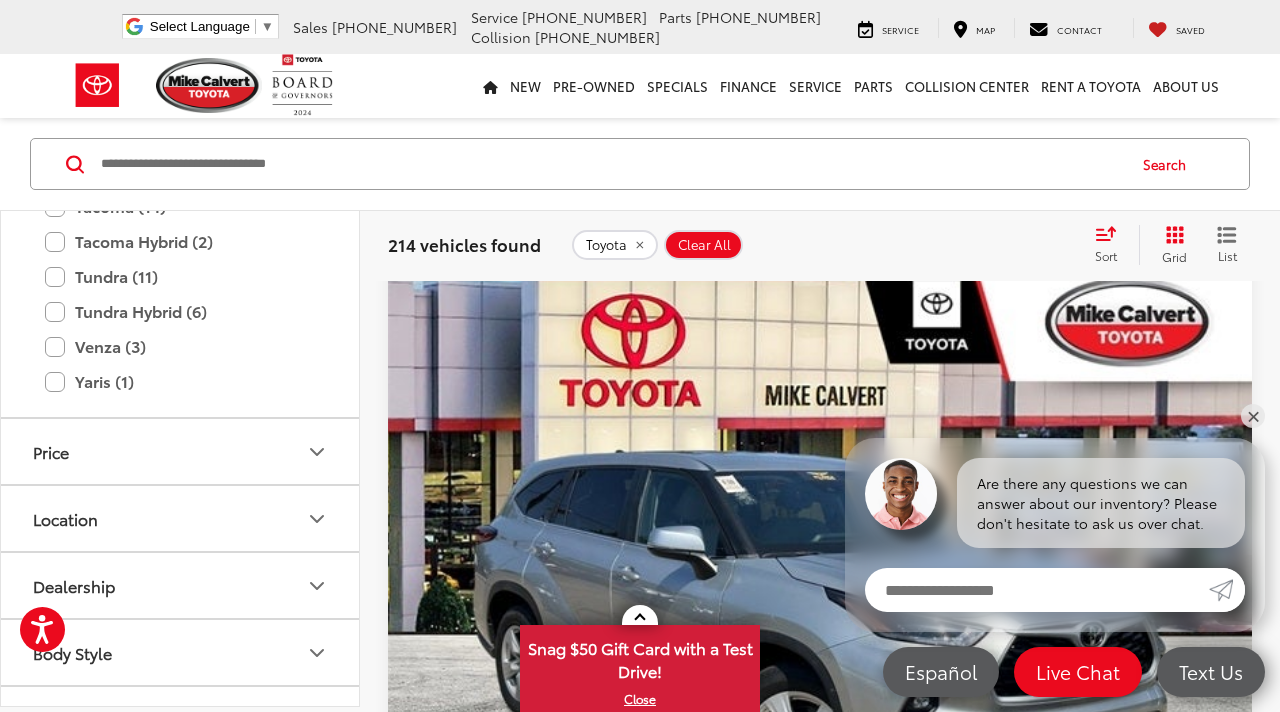 click on "RAV4 (35)" at bounding box center (180, 31) 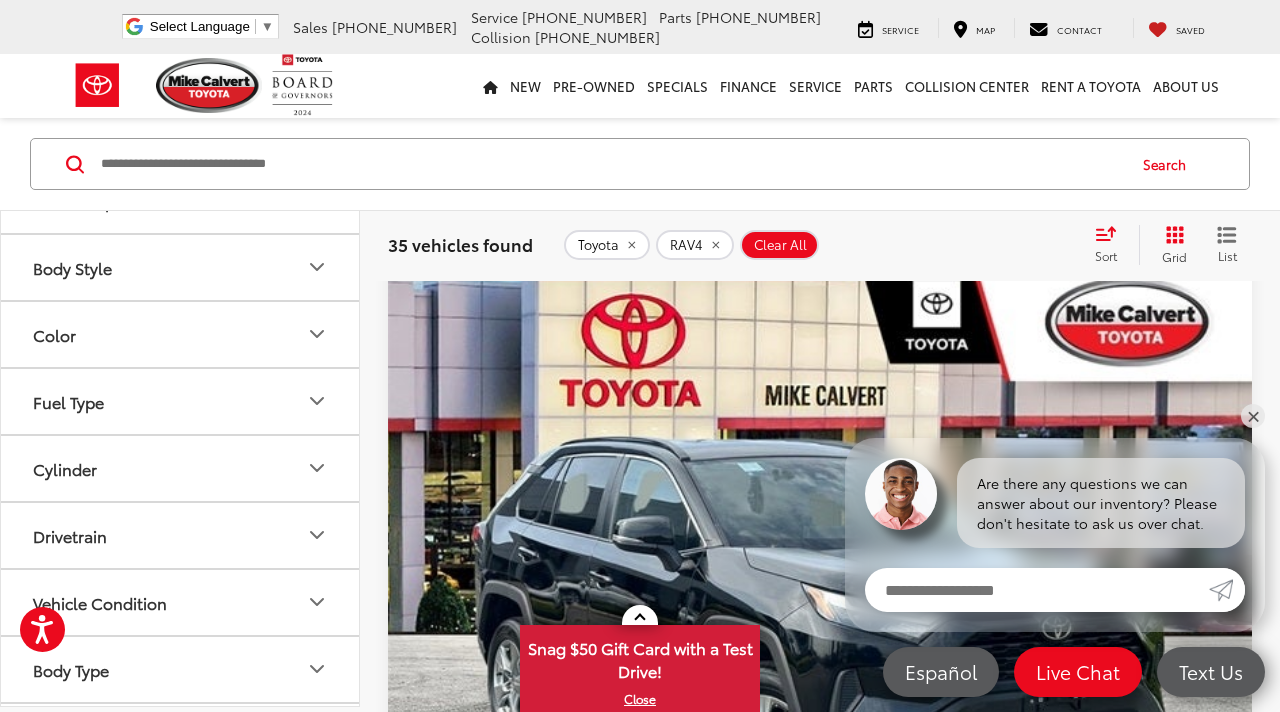 scroll, scrollTop: 2643, scrollLeft: 0, axis: vertical 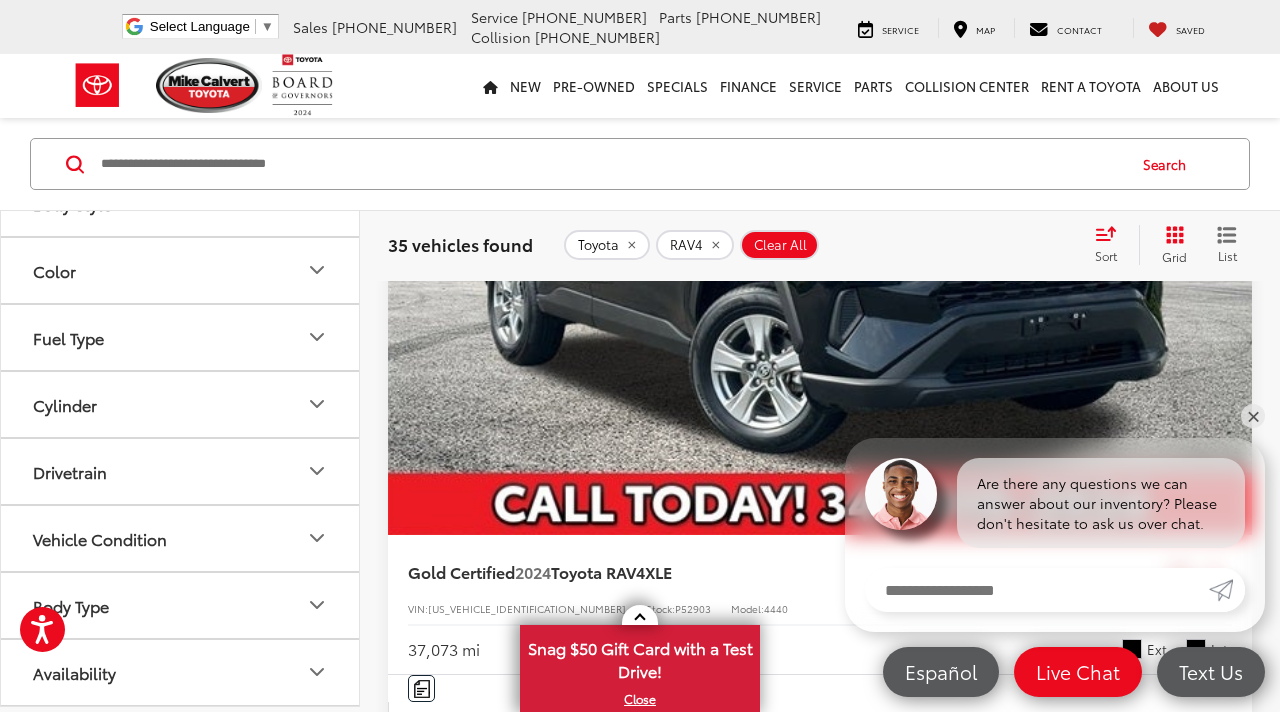 click on "Vehicle Condition" 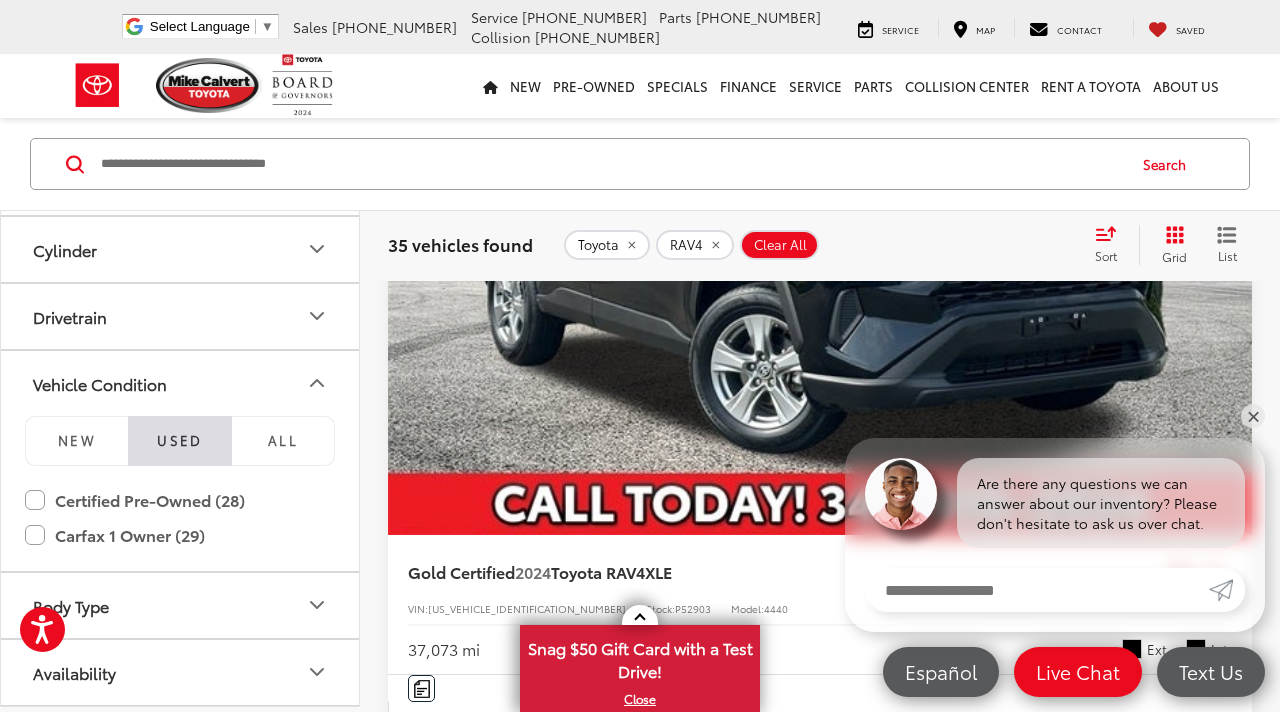 scroll, scrollTop: 2798, scrollLeft: 0, axis: vertical 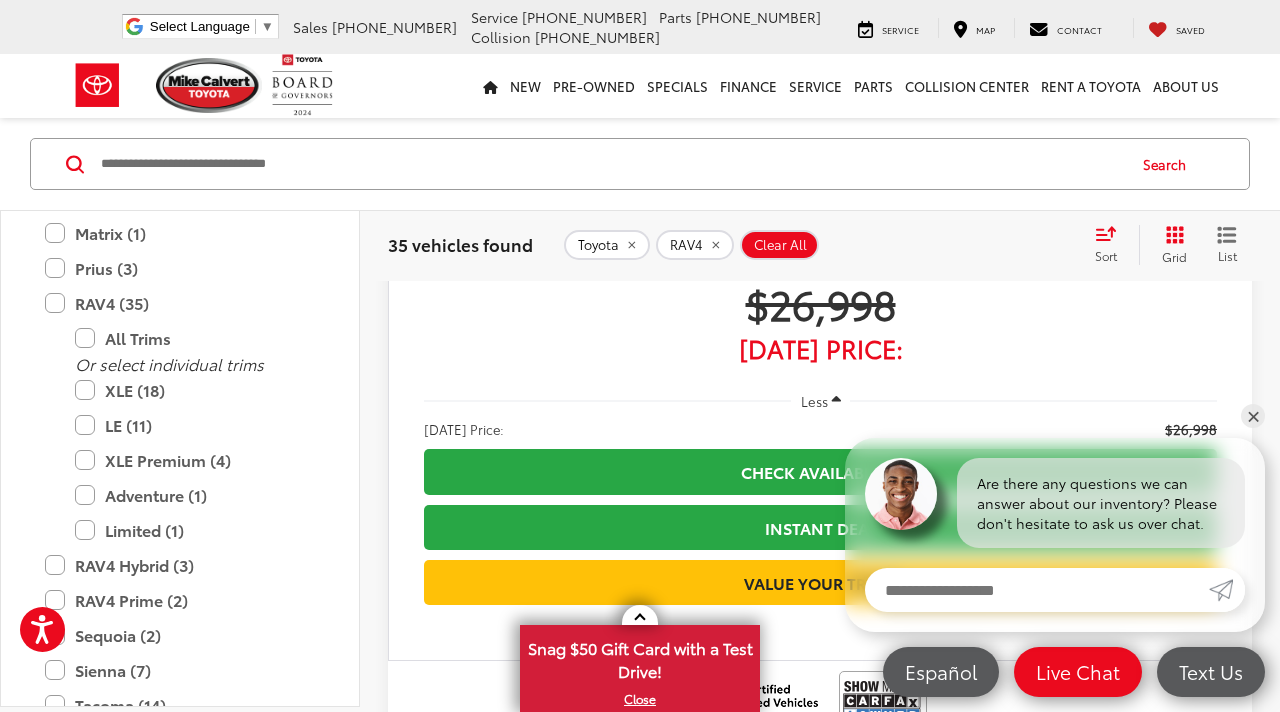 click at bounding box center (611, 164) 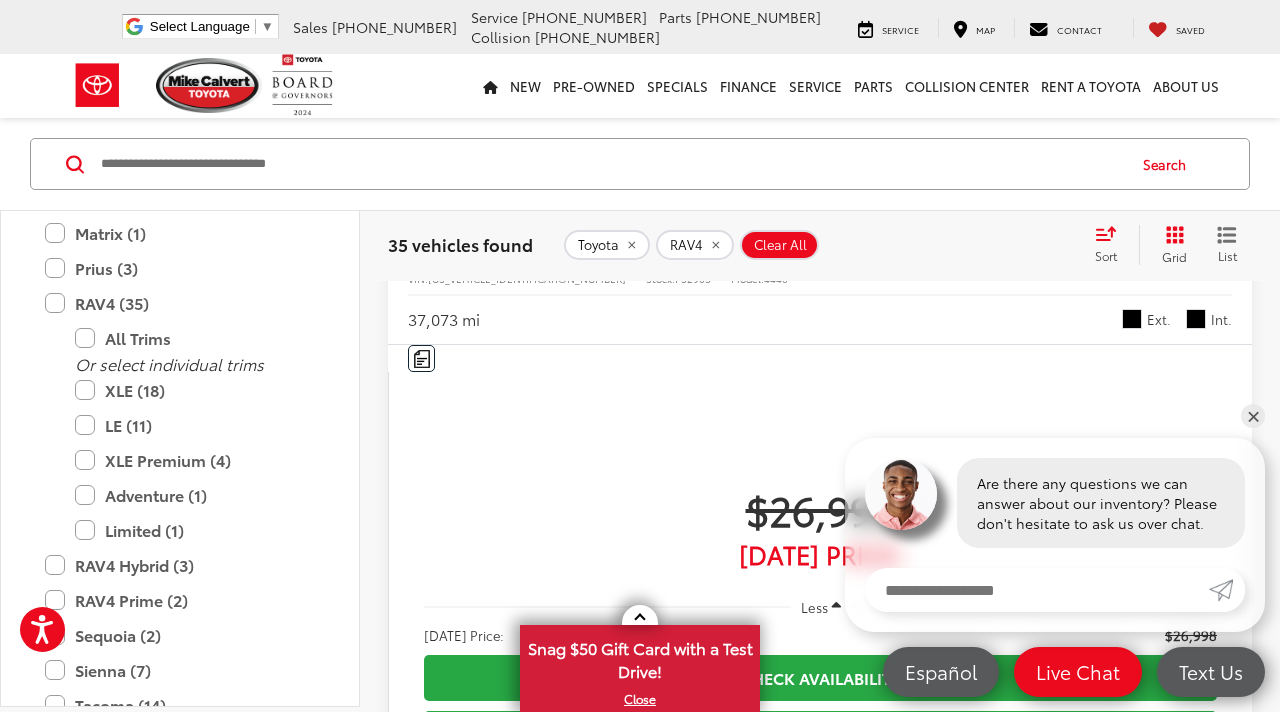 scroll, scrollTop: 871, scrollLeft: 0, axis: vertical 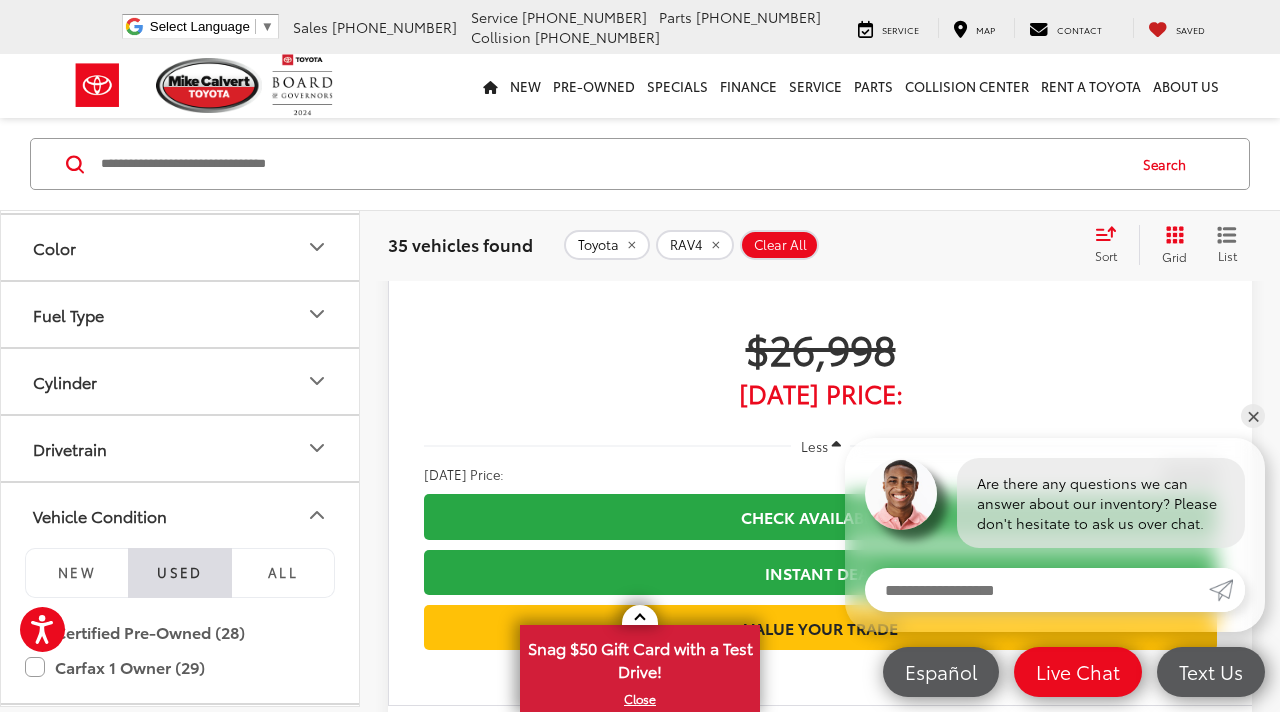 click 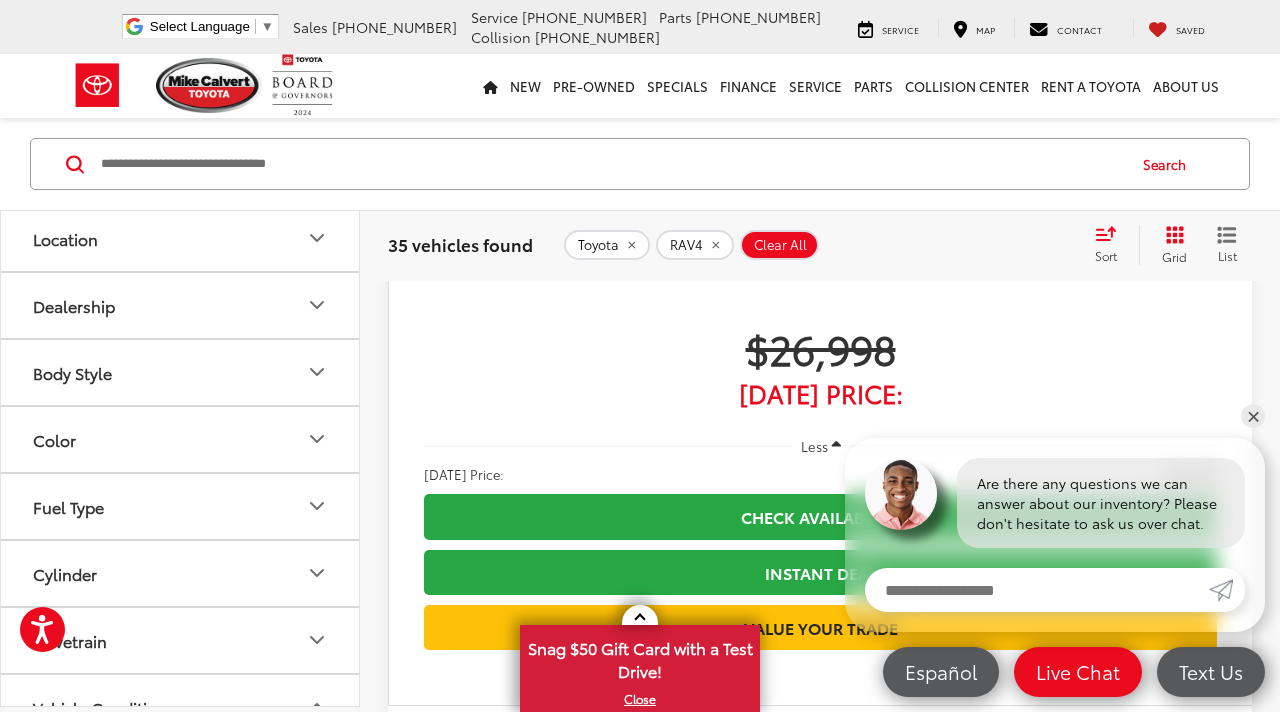 click on "*******" at bounding box center (262, 31) 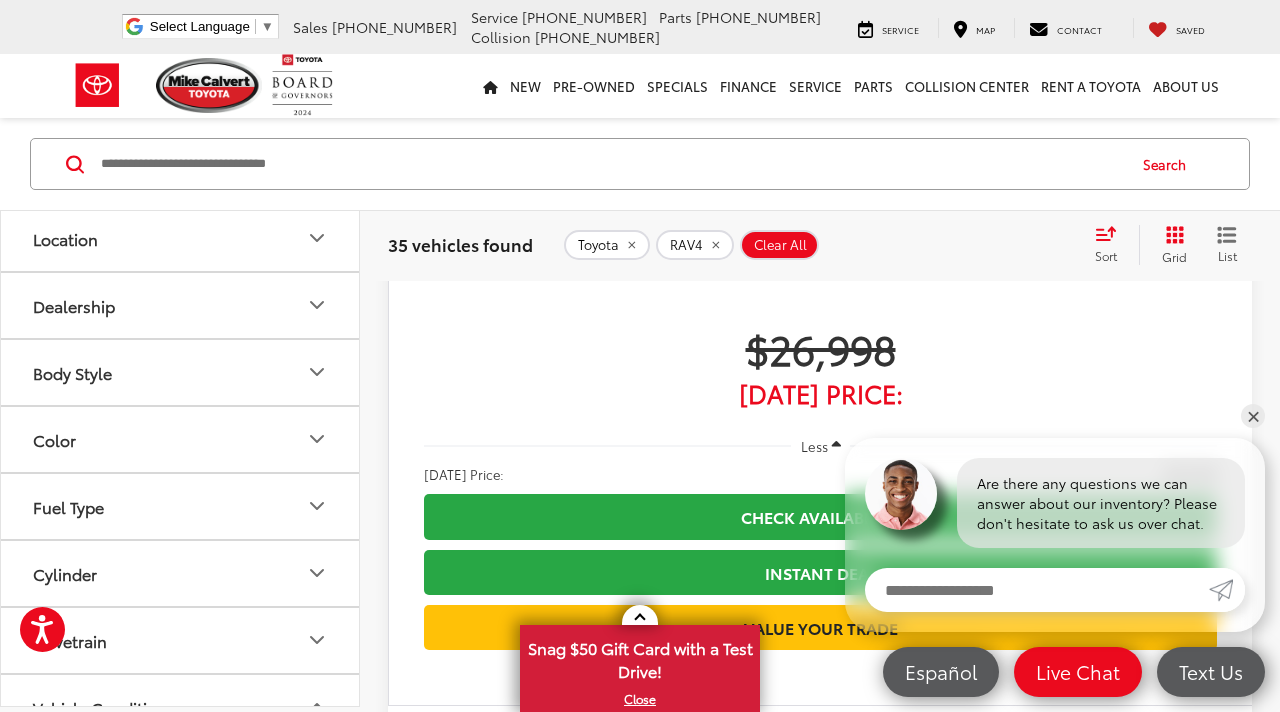 type on "******" 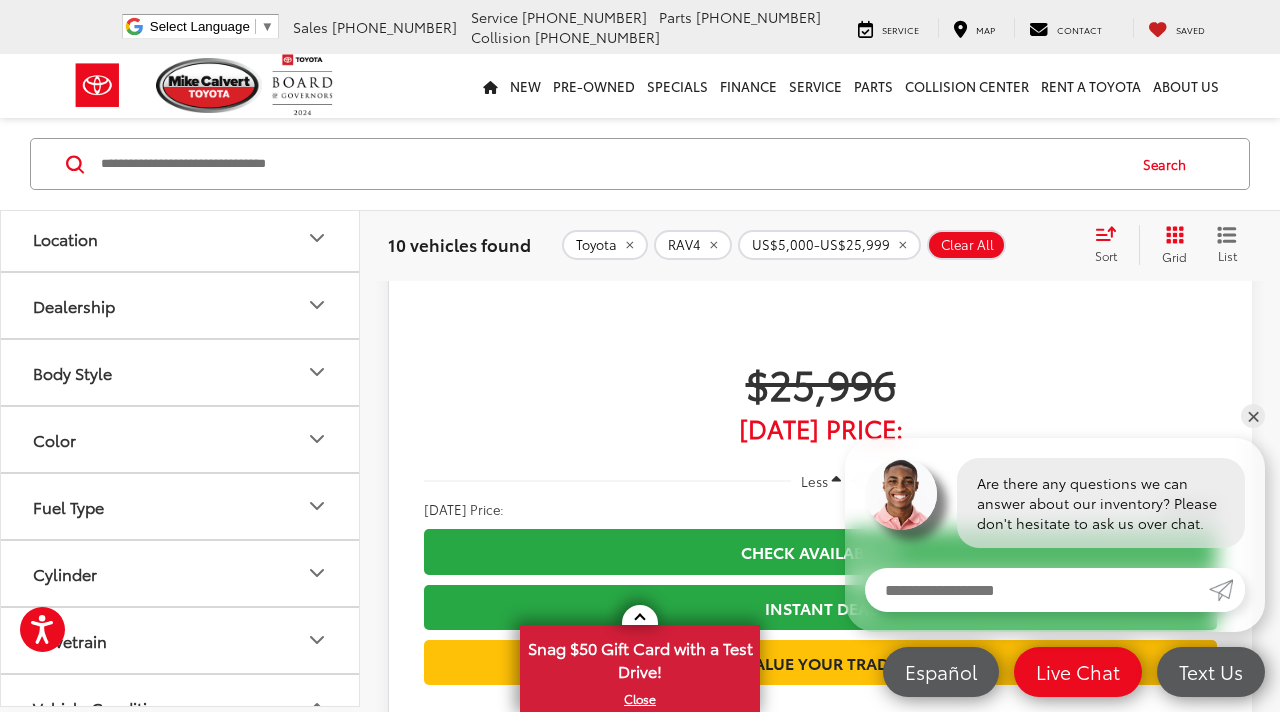scroll, scrollTop: 837, scrollLeft: 0, axis: vertical 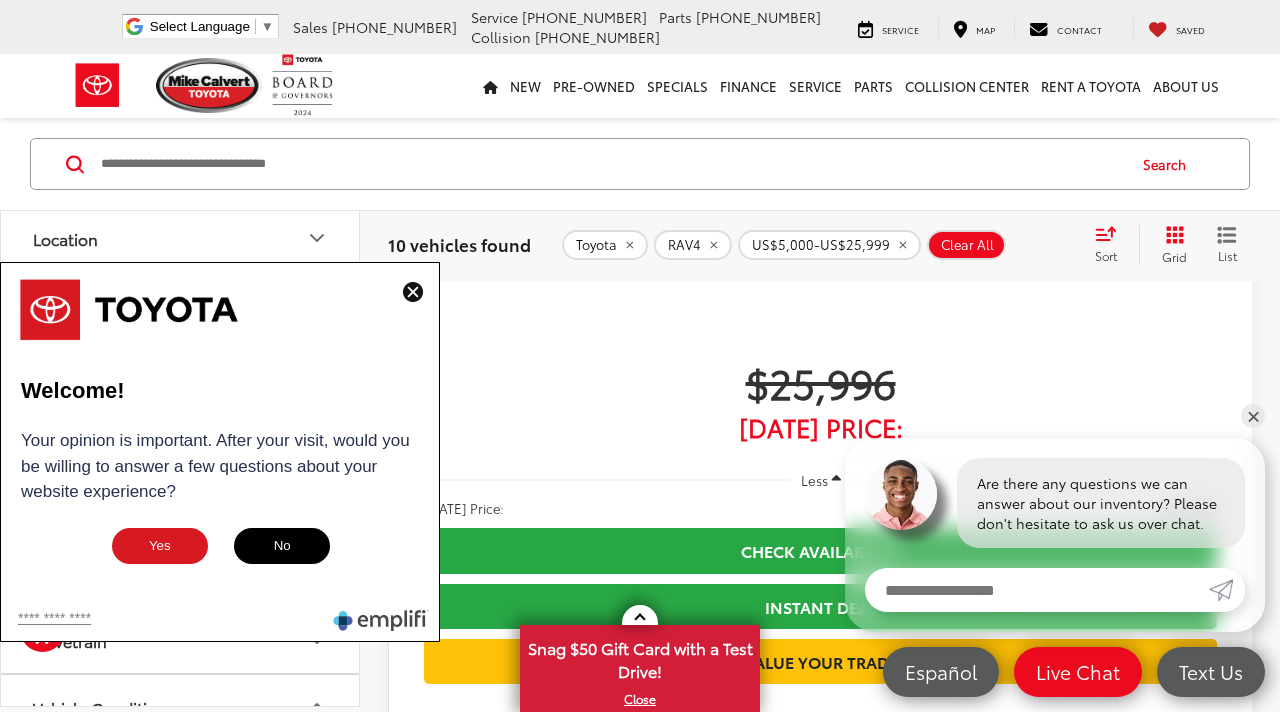 click at bounding box center (413, 292) 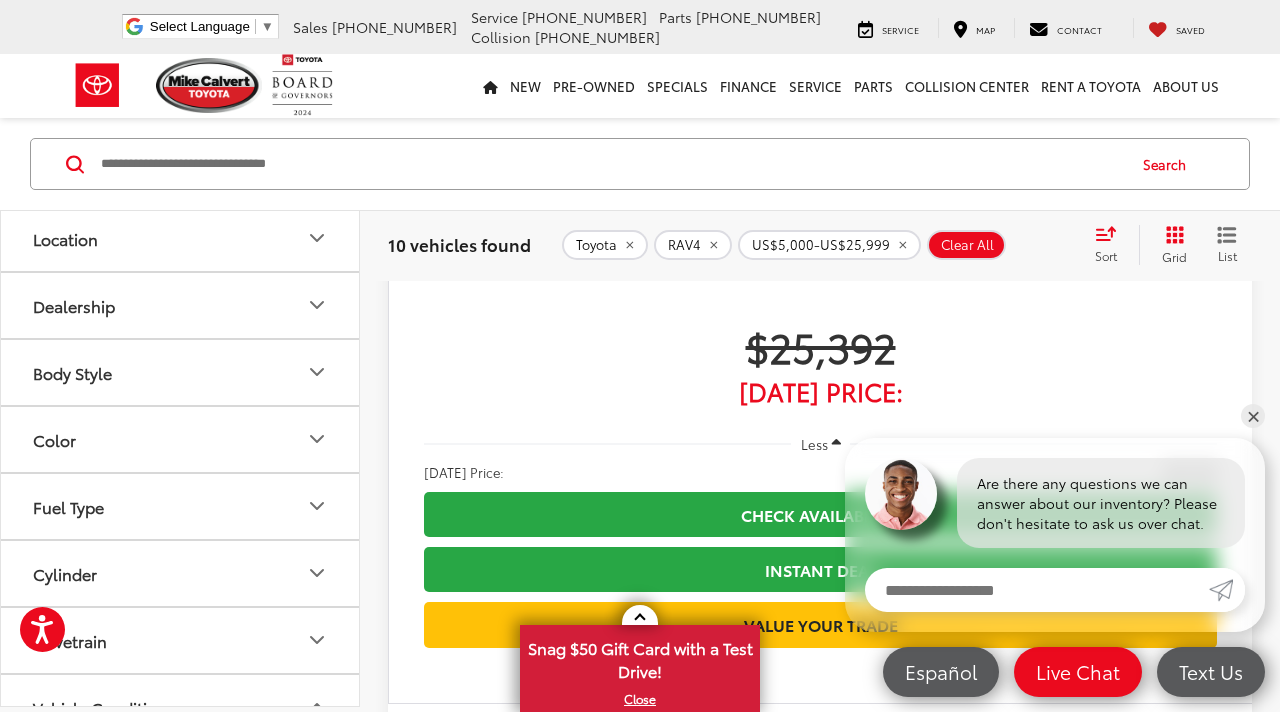 scroll, scrollTop: 5433, scrollLeft: 0, axis: vertical 